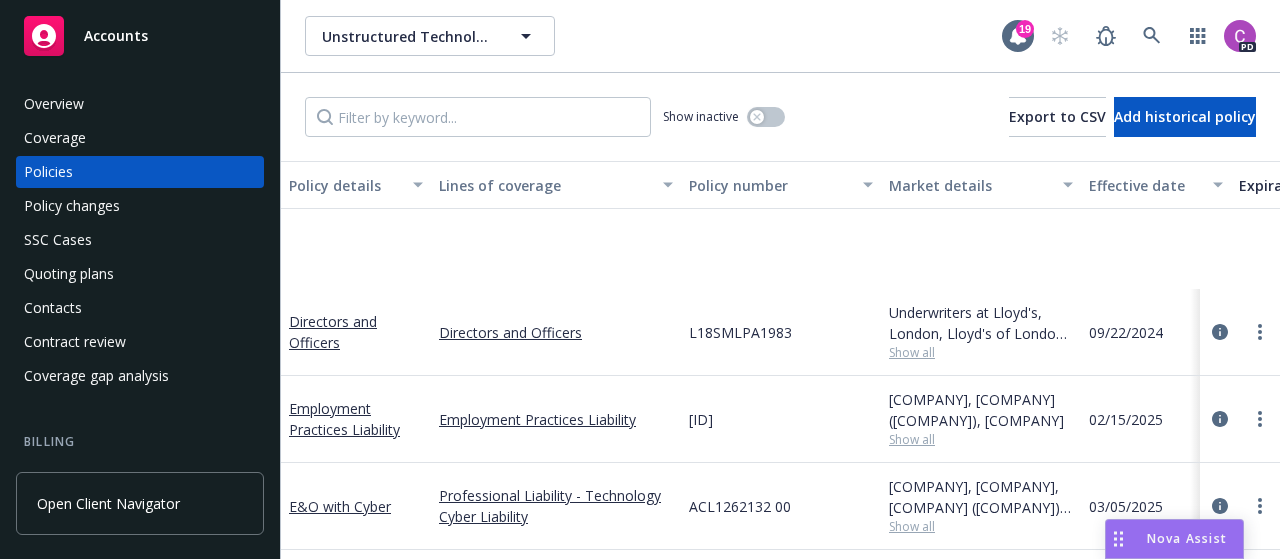 scroll, scrollTop: 0, scrollLeft: 0, axis: both 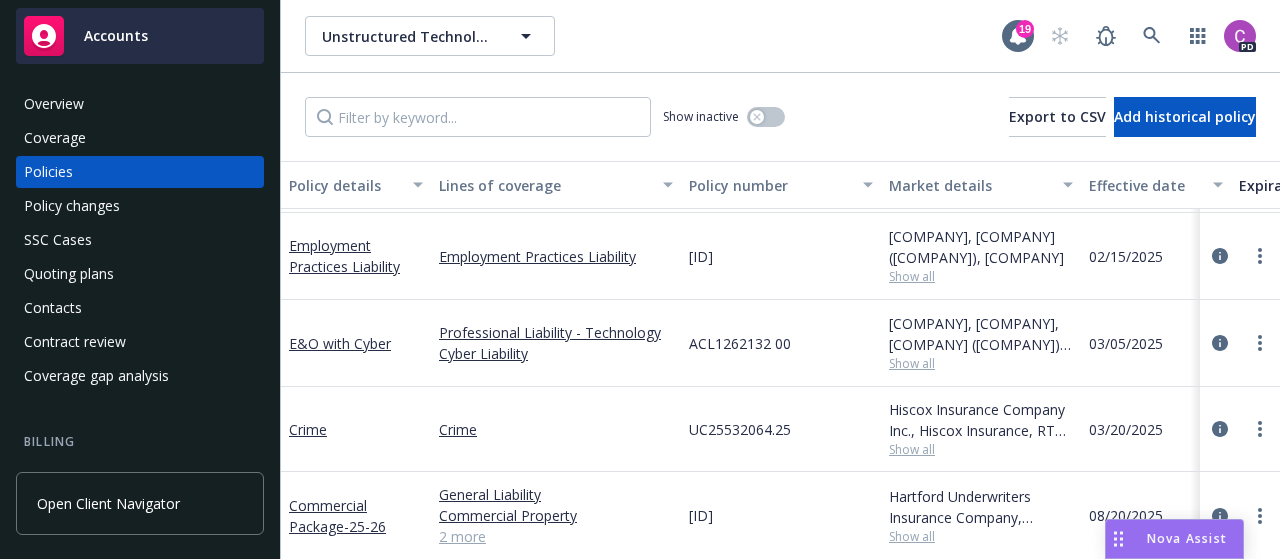 click on "Accounts" at bounding box center (116, 36) 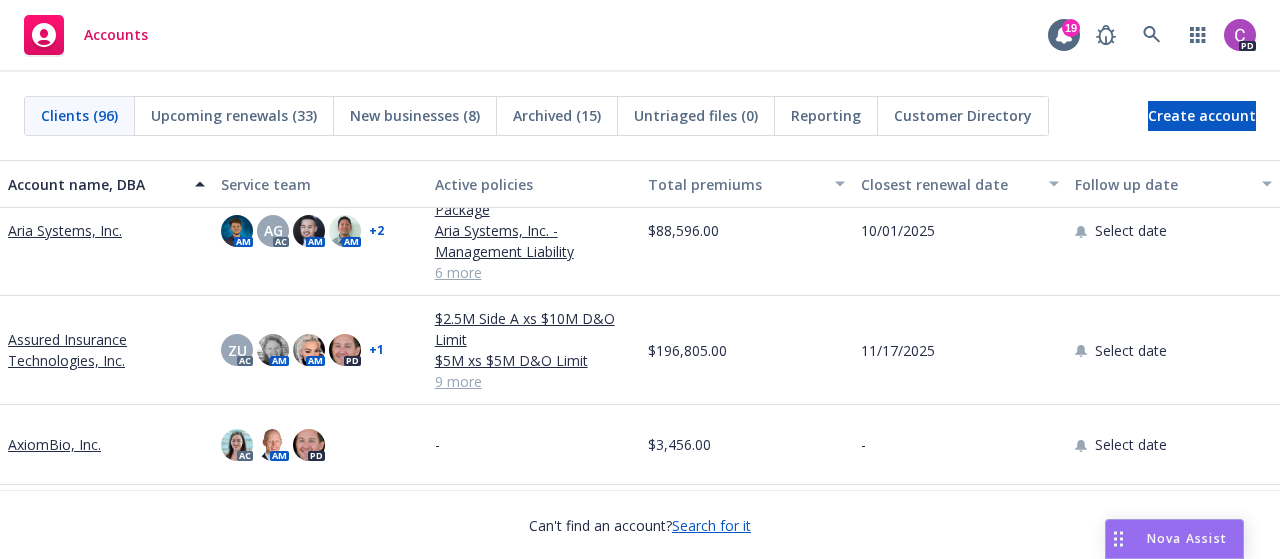 scroll, scrollTop: 531, scrollLeft: 0, axis: vertical 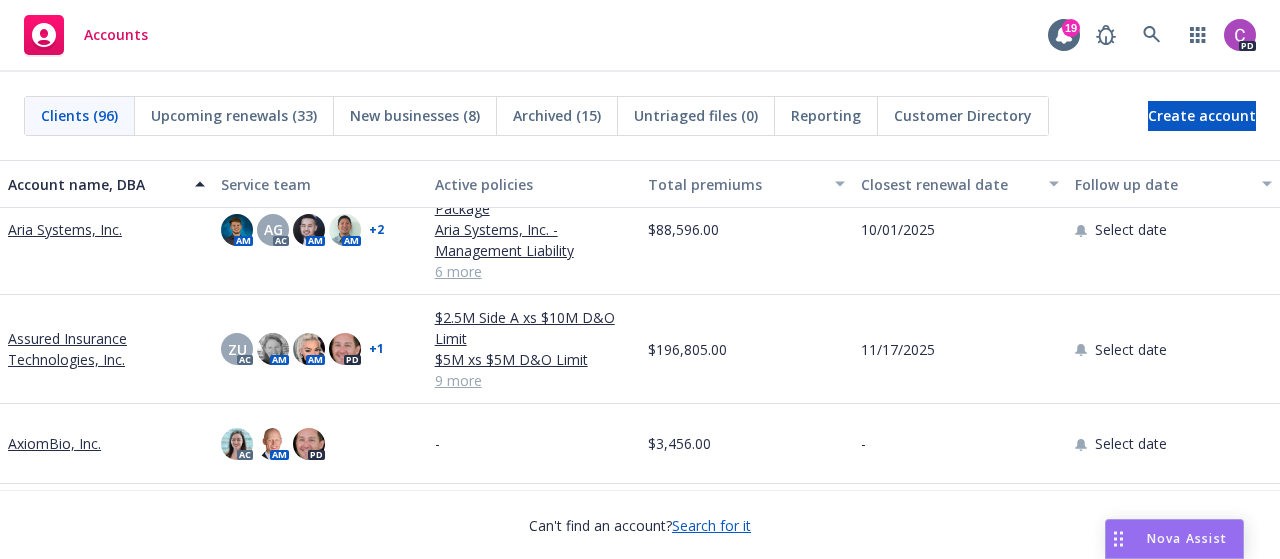 click on "Assured Insurance Technologies, Inc." at bounding box center (106, 349) 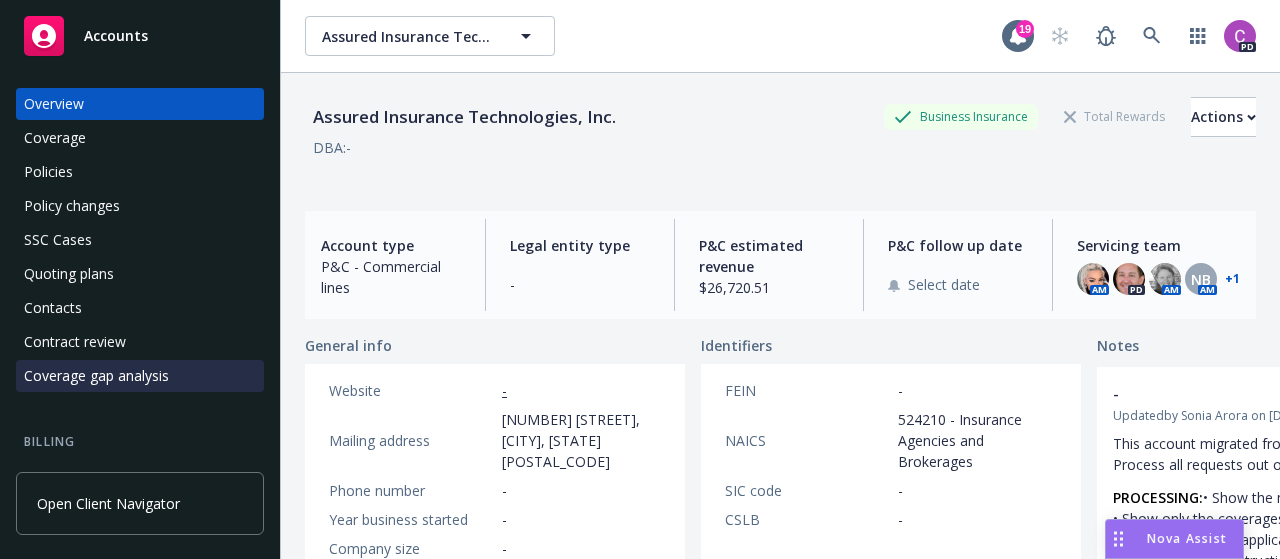 click on "Coverage gap analysis" at bounding box center [96, 376] 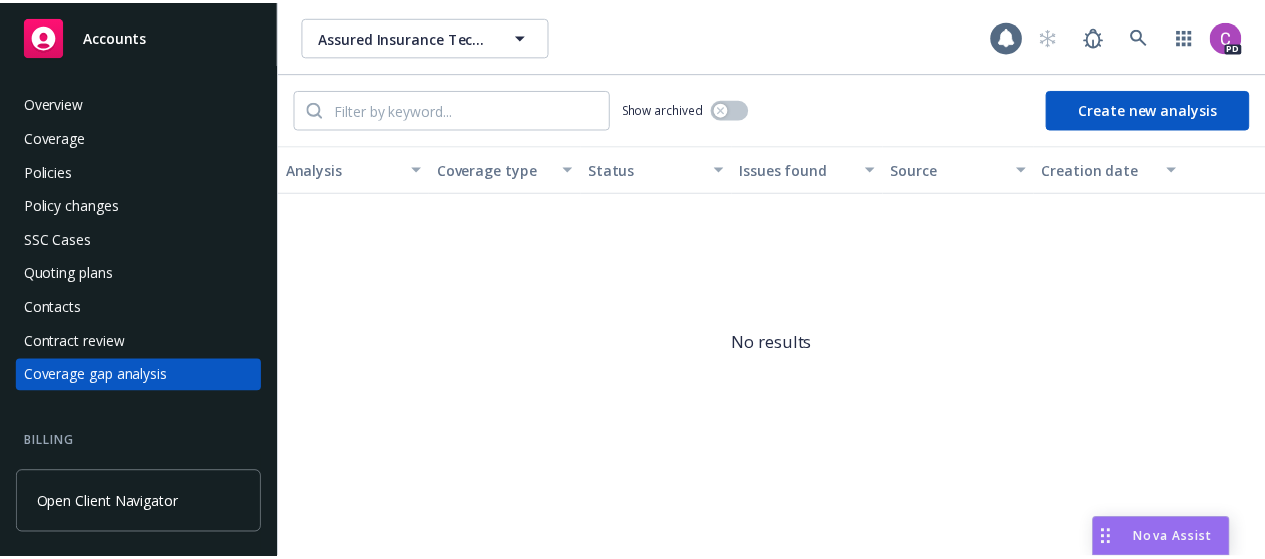 scroll, scrollTop: 64, scrollLeft: 0, axis: vertical 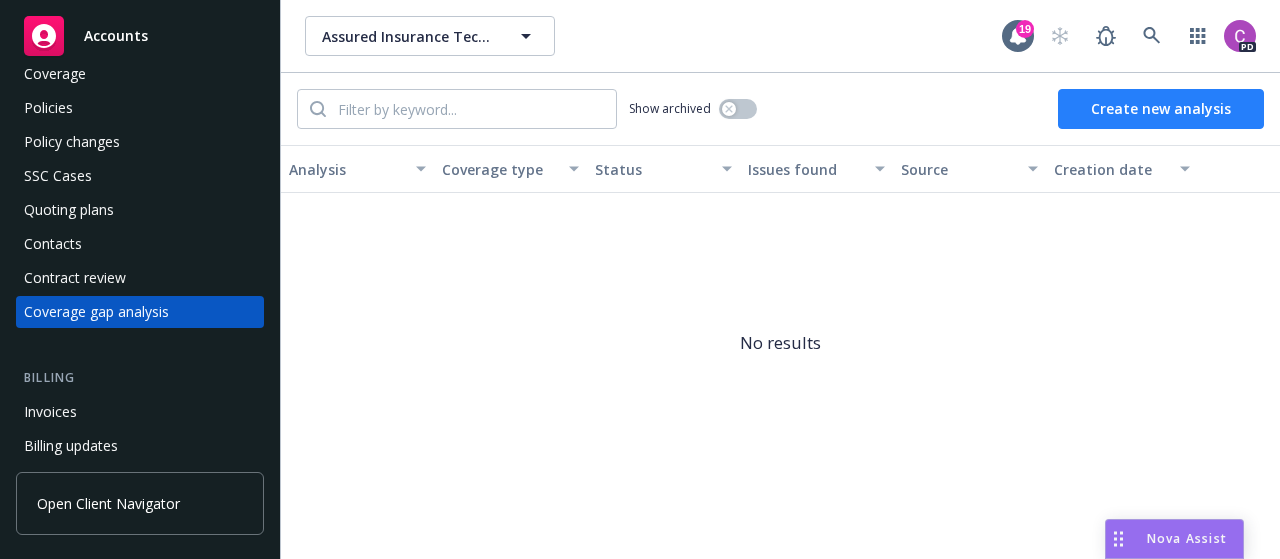 click on "Create new analysis" at bounding box center [1161, 109] 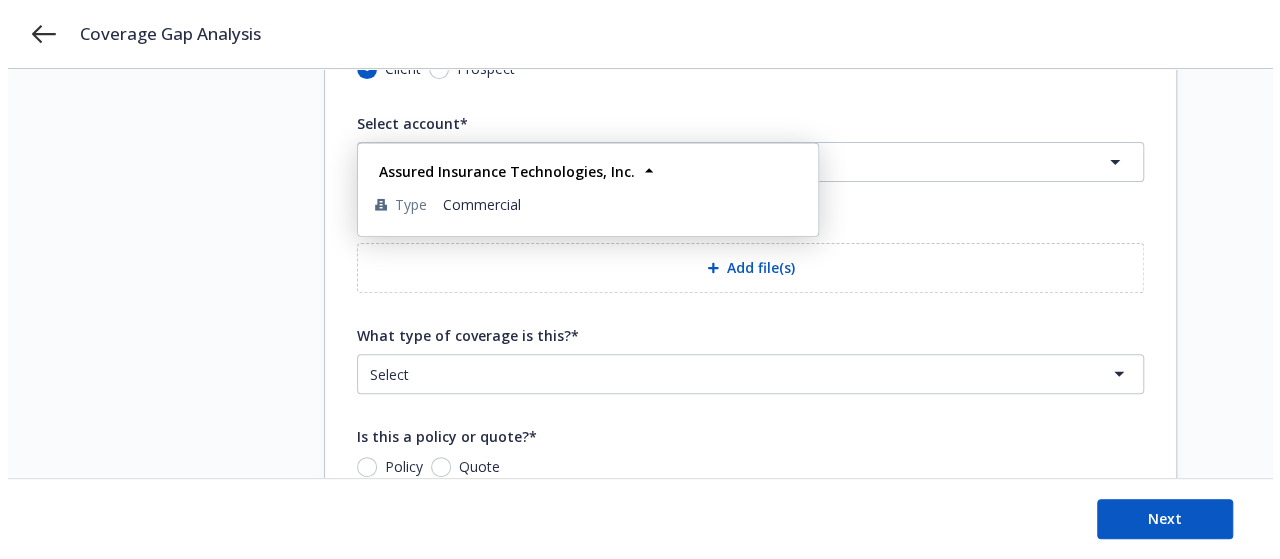 scroll, scrollTop: 199, scrollLeft: 0, axis: vertical 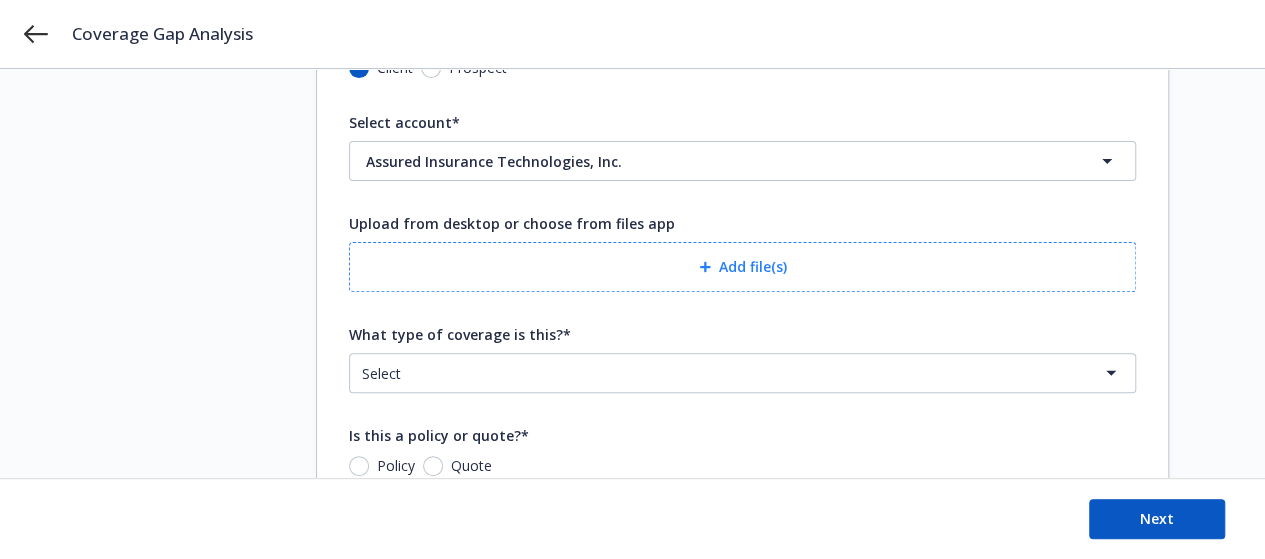 click on "Add file(s)" at bounding box center (742, 267) 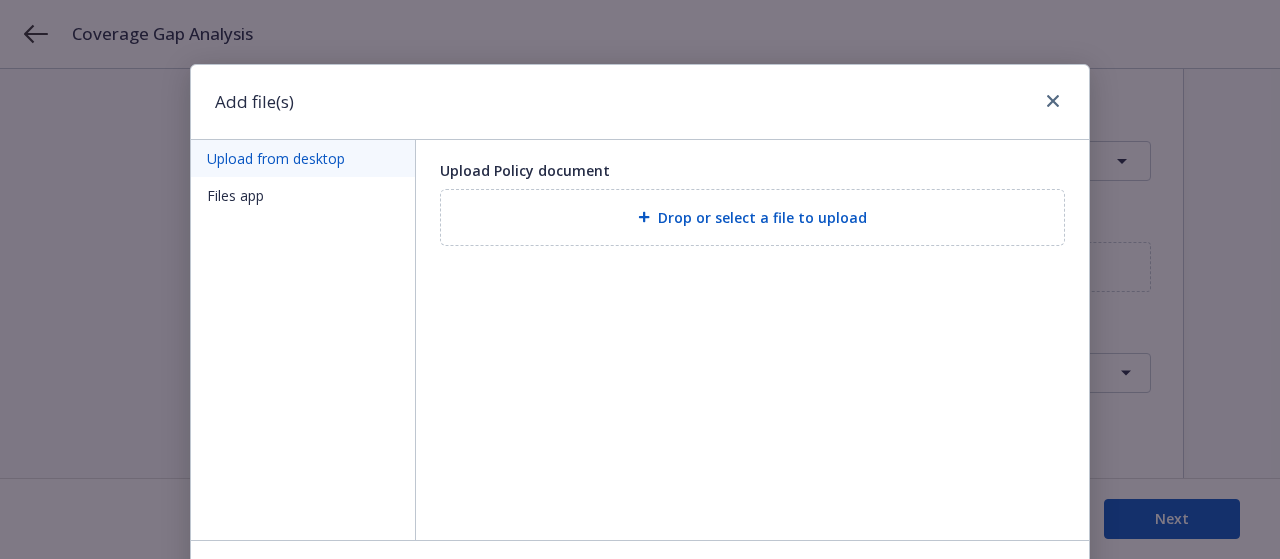 click on "Files app" at bounding box center [303, 195] 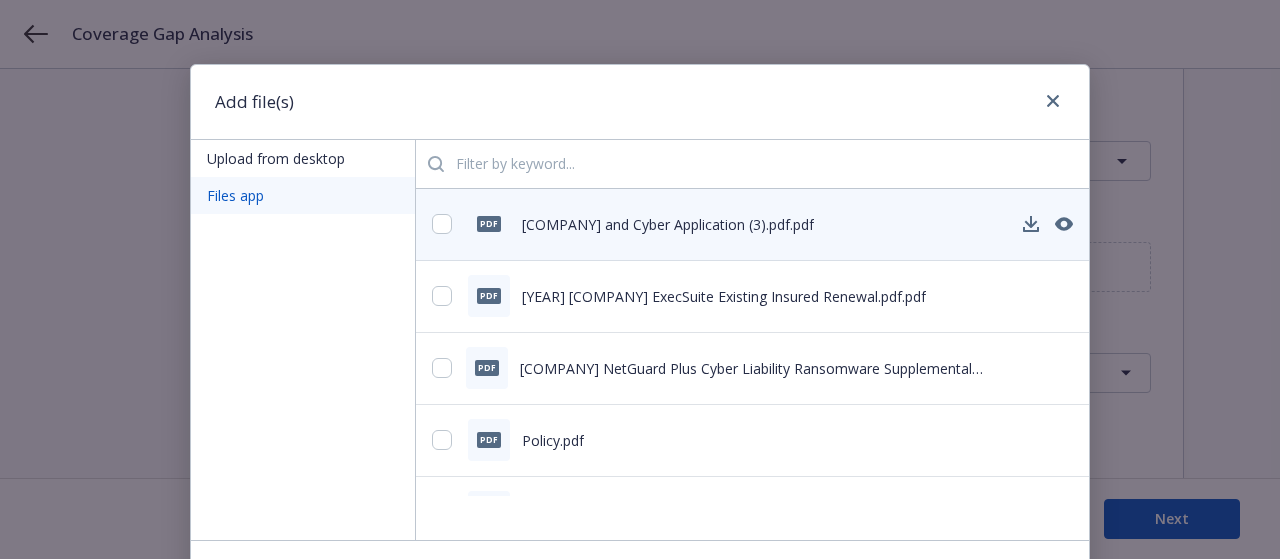 click on "[COMPANY] and Cyber Application (3).pdf.pdf" at bounding box center (668, 224) 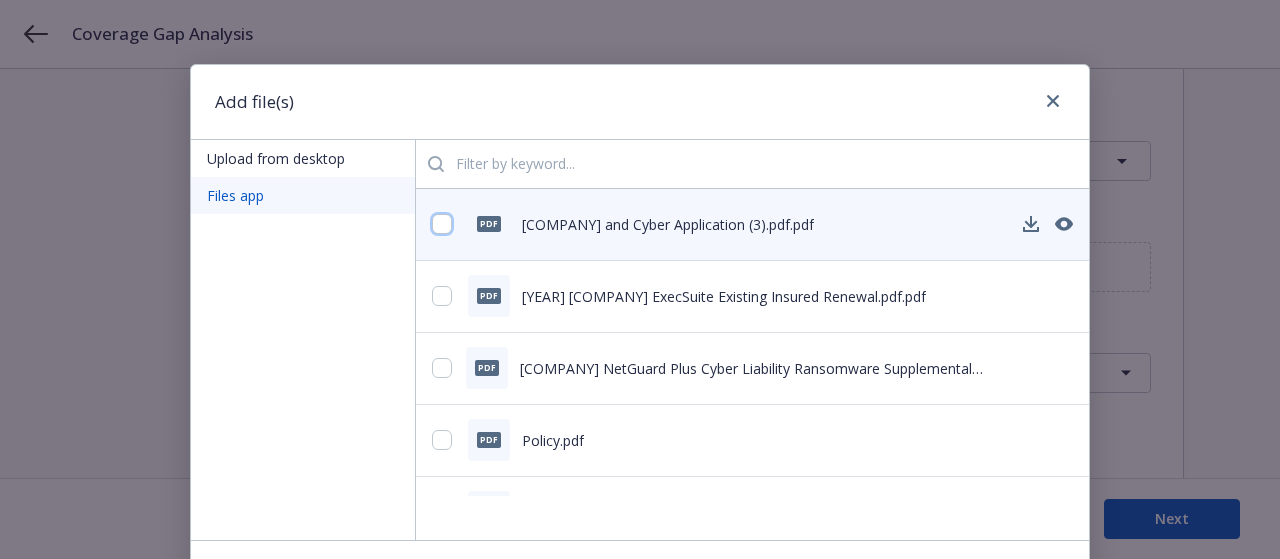 click at bounding box center [442, 224] 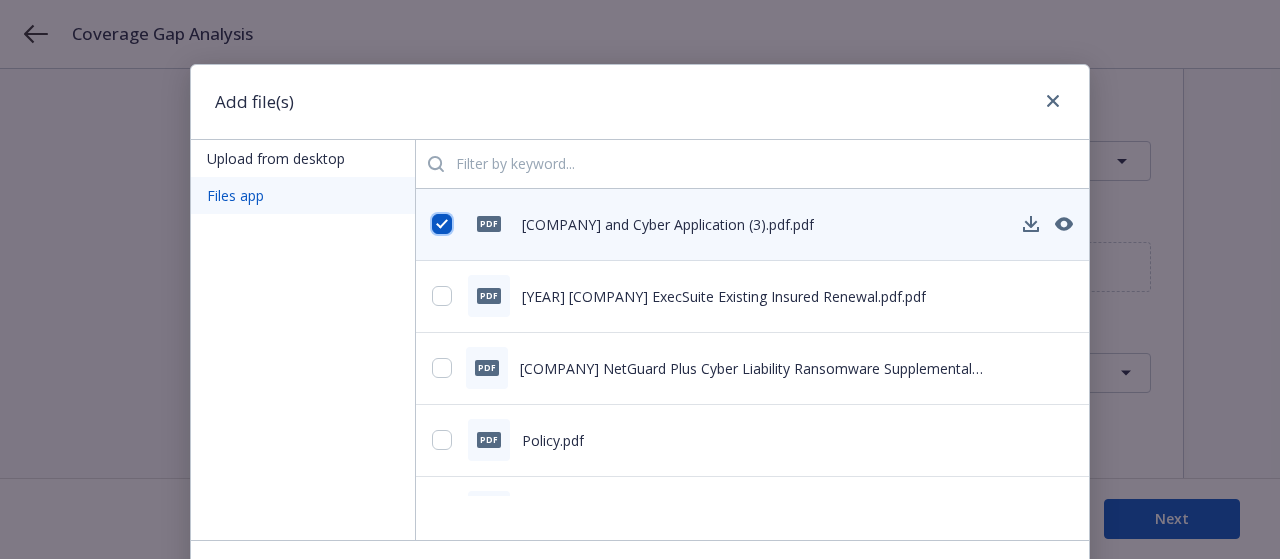 checkbox on "true" 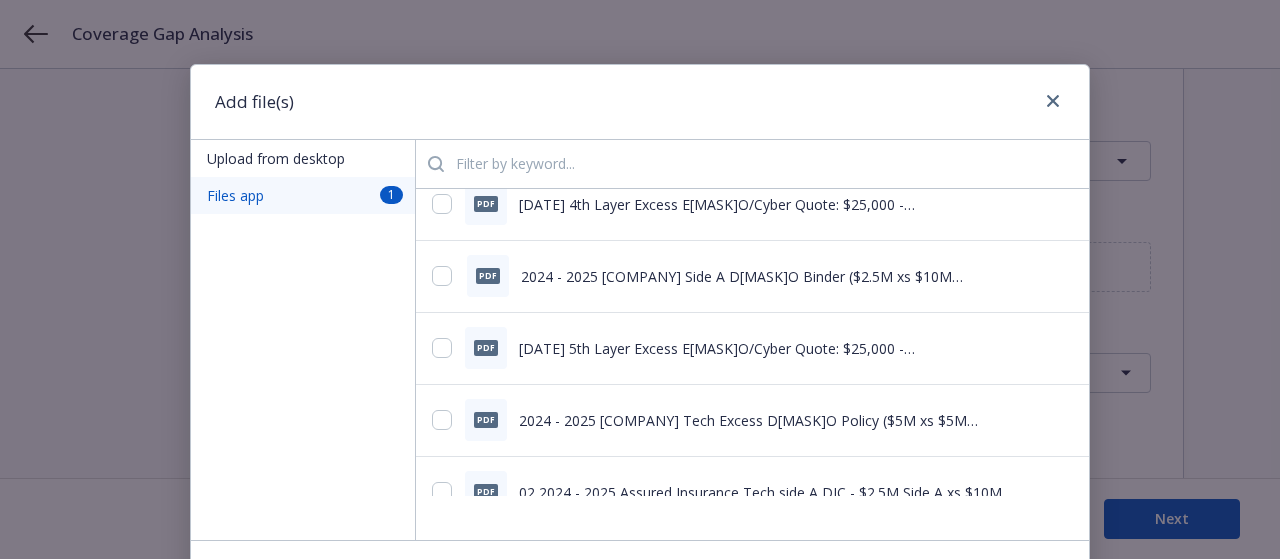 scroll, scrollTop: 7344, scrollLeft: 0, axis: vertical 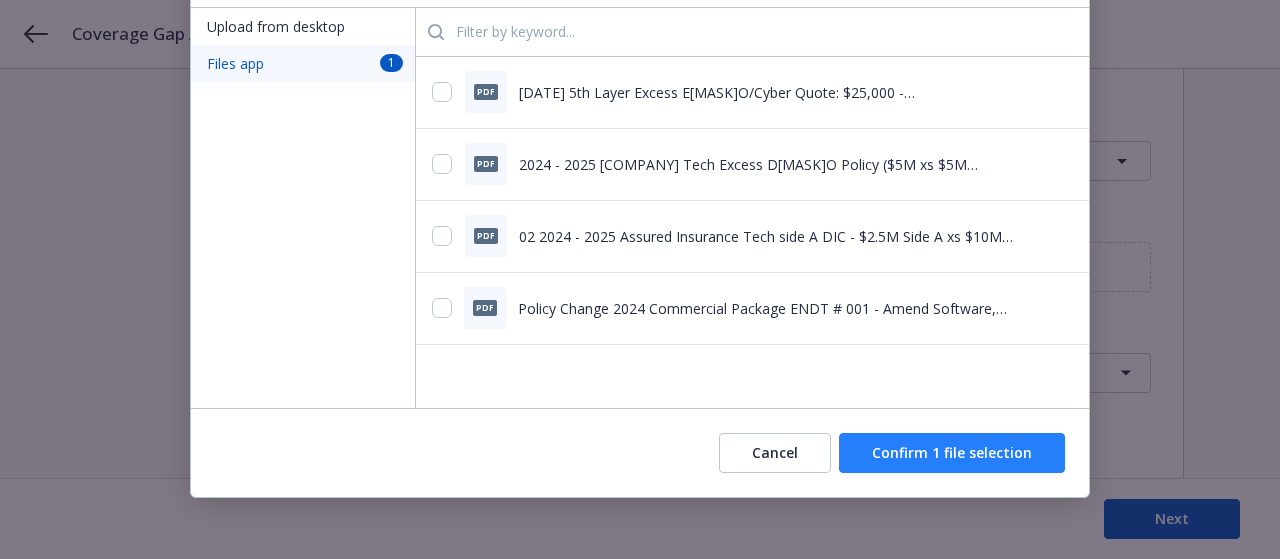 click on "Confirm 1 file selection" at bounding box center (952, 453) 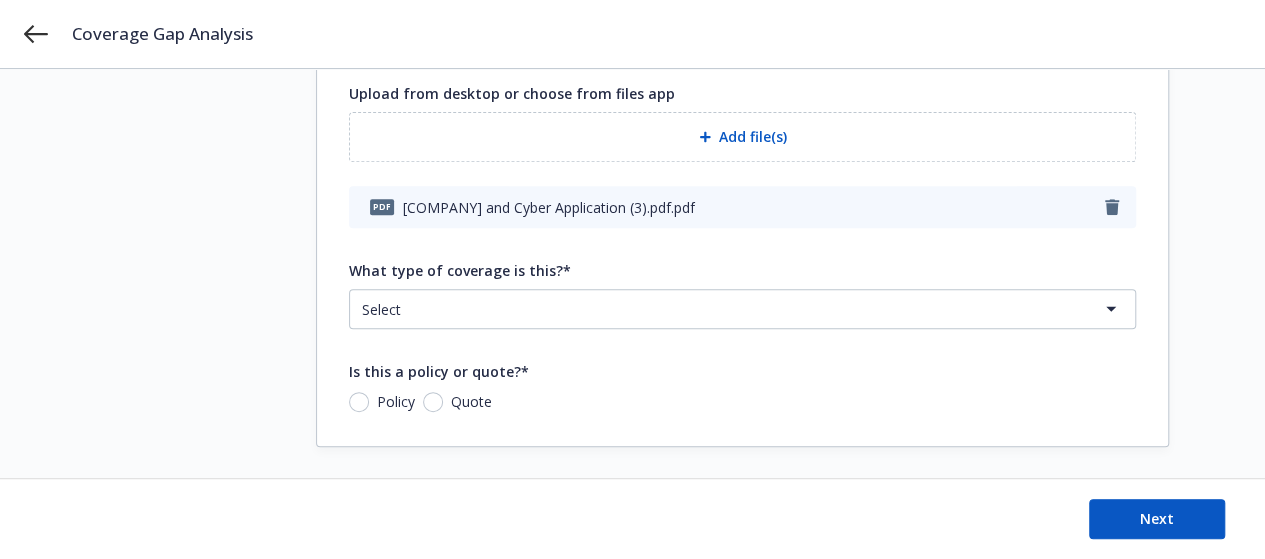 scroll, scrollTop: 331, scrollLeft: 0, axis: vertical 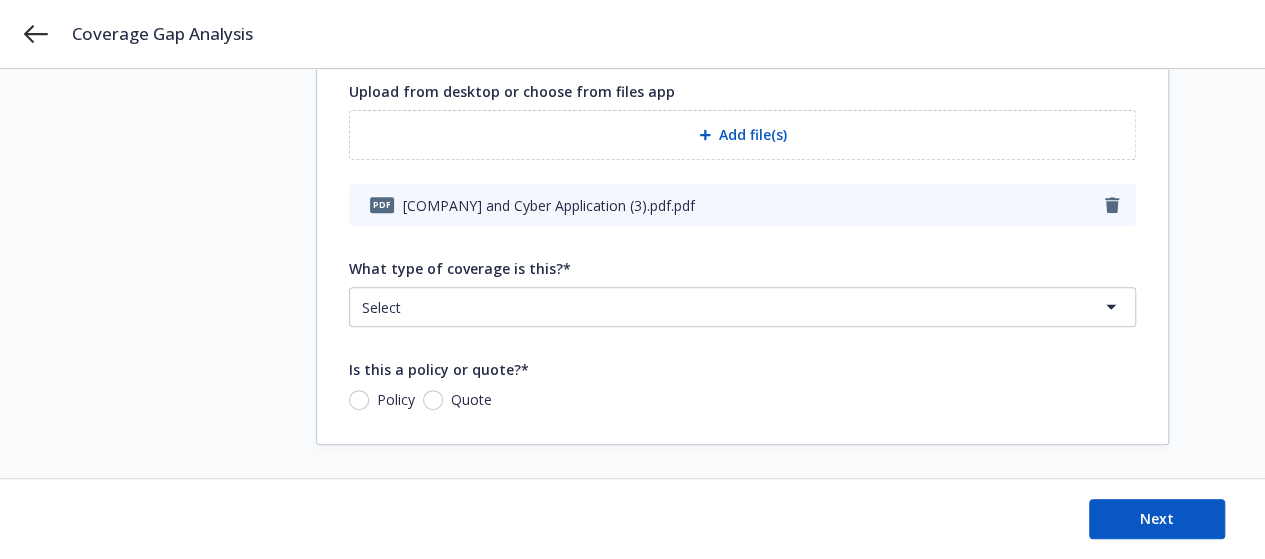 click on "Coverage Gap Analysis 1 Choose source 2 Analyze 3 Review analysis Choose source document Is this a client or prospect?* Client Prospect Select account* [COMPANY] [COMPANY] Upload from desktop or choose from files app Add file(s) pdf [COMPANY] and Cyber Application (3).pdf.pdf What type of coverage is this?* Select Commercial Property Commercial Property - Manufacturing Commercial Property - Real Estate Cyber Directors & Officers Directors & Officers - Public General Liability General Liability - Manufacturing General Liability - Real Estate Tech E[MASK]O and Cyber Is this a policy or quote?* Policy Quote Next   Coverage Gap Analysis - Workflow Nova Assist How can I help you today? I'm Nova Assist, your AI assistant at Newfront. Ask me insurance questions, upload documents to analyze, or get help with calculations and communications. Nova Assist can make mistakes. Explore what Nova can do: Browse prompt library for   BI   and   TR x" at bounding box center [632, -52] 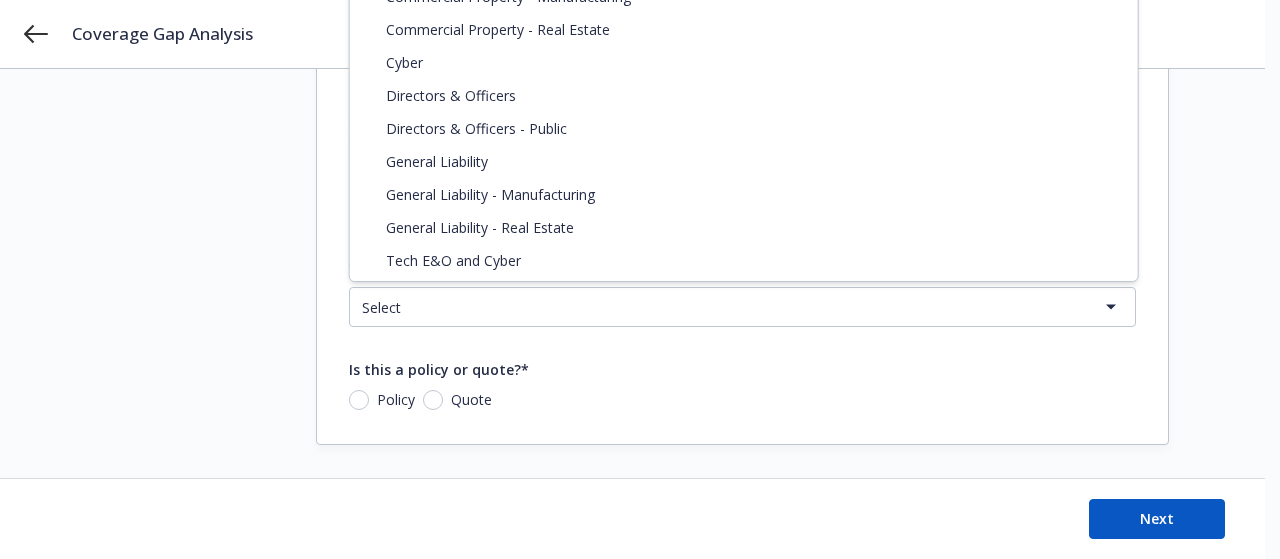 select on "ERRORS_AND_OMISSIONS" 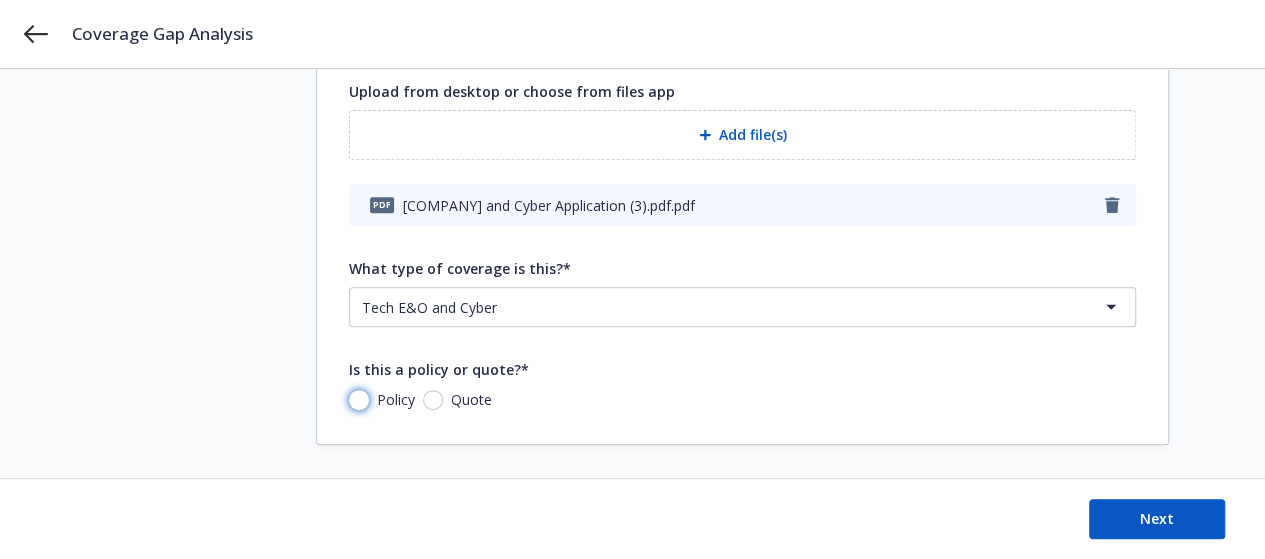 click on "Policy" at bounding box center [359, 400] 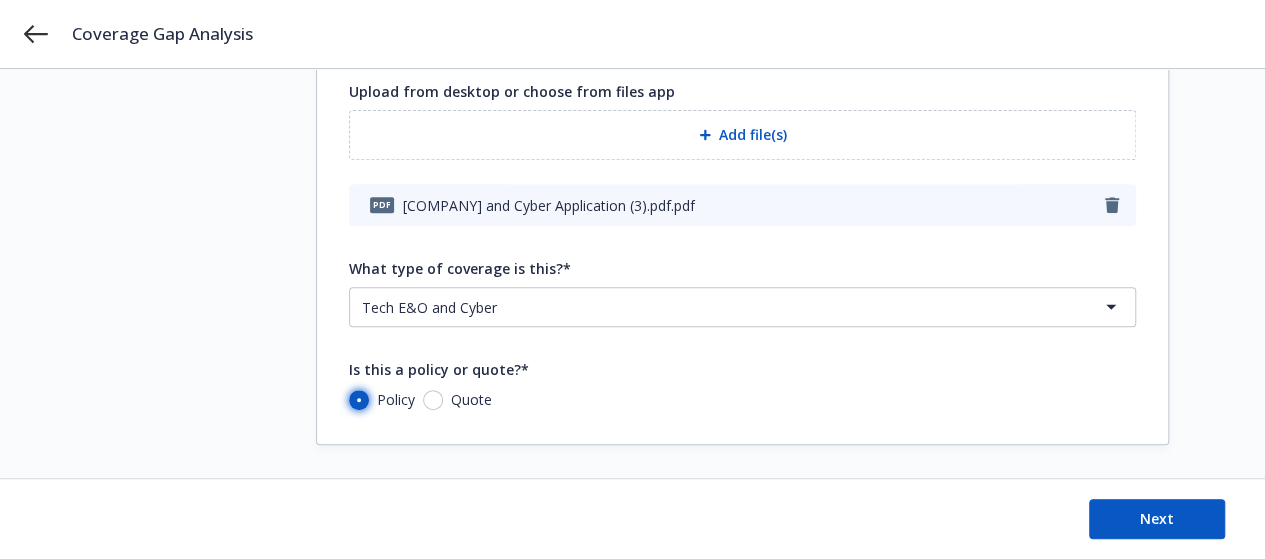 radio on "true" 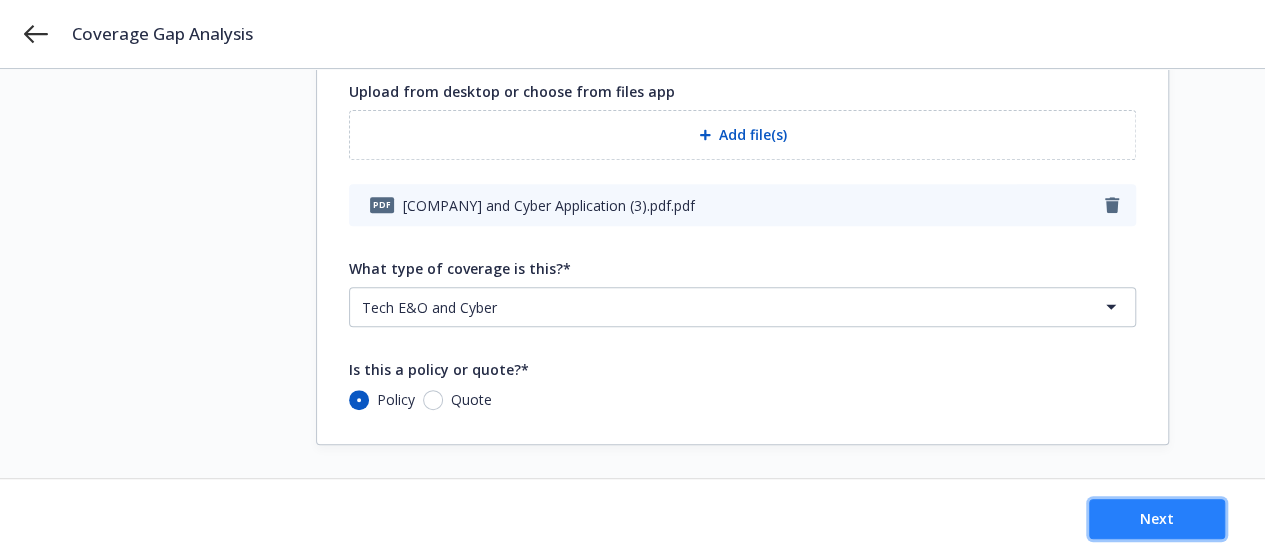 click on "Next" at bounding box center (1157, 518) 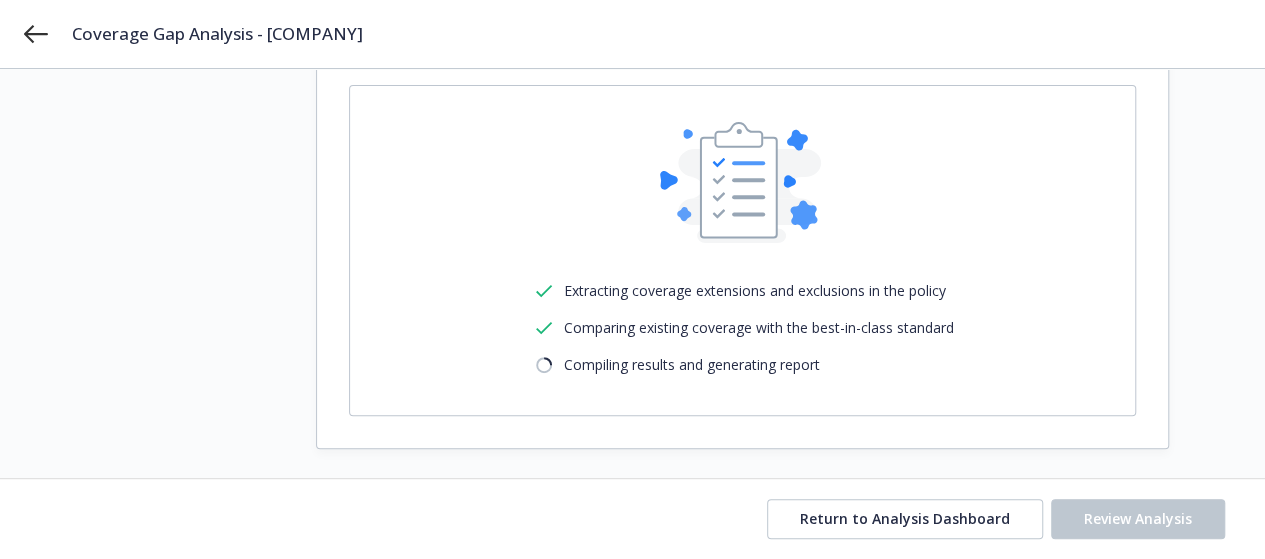 scroll, scrollTop: 108, scrollLeft: 0, axis: vertical 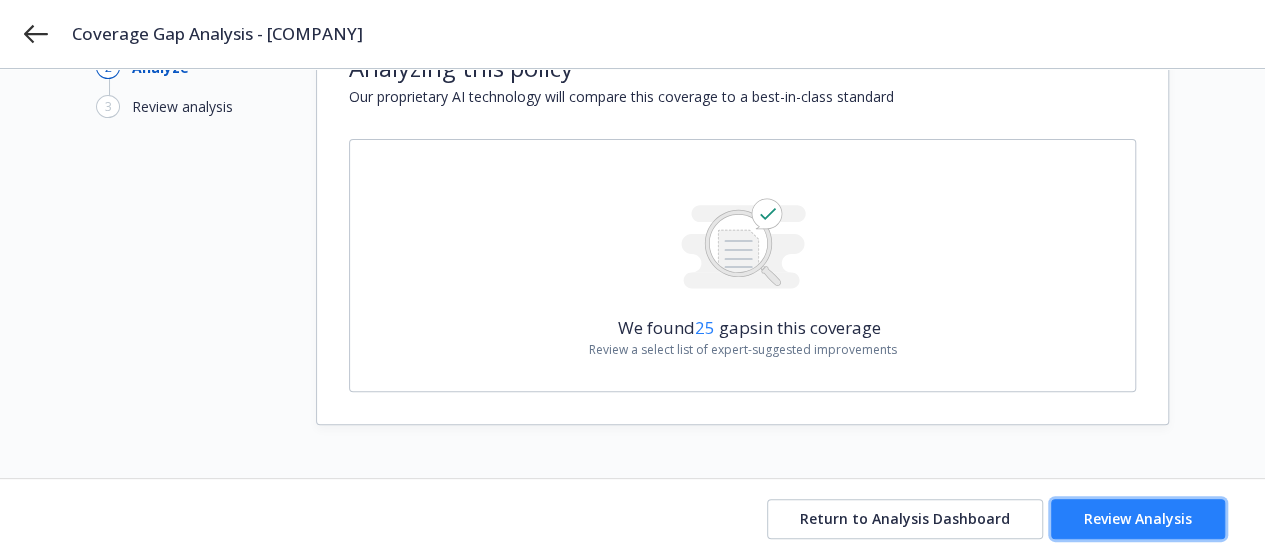 click on "Review Analysis" at bounding box center [1138, 518] 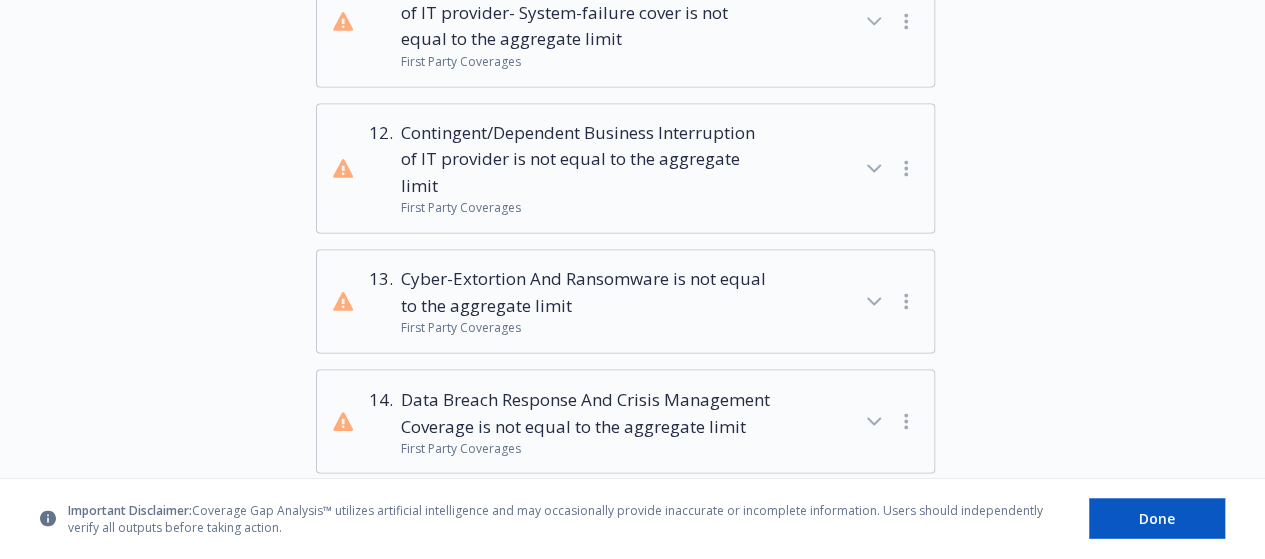 scroll, scrollTop: 1292, scrollLeft: 0, axis: vertical 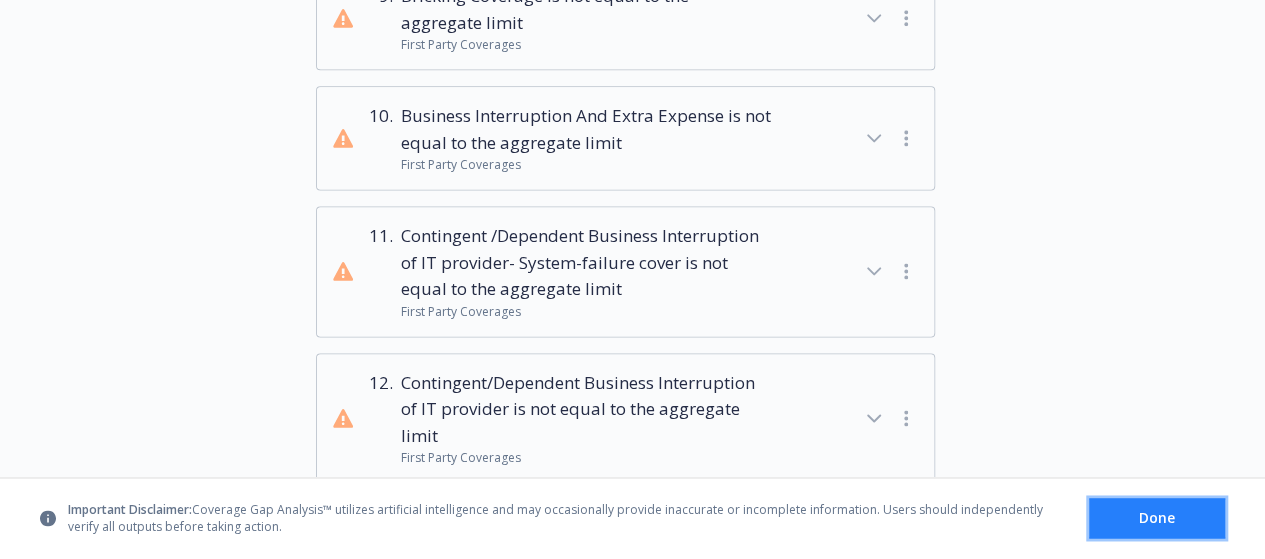 click on "Done" at bounding box center [1157, 518] 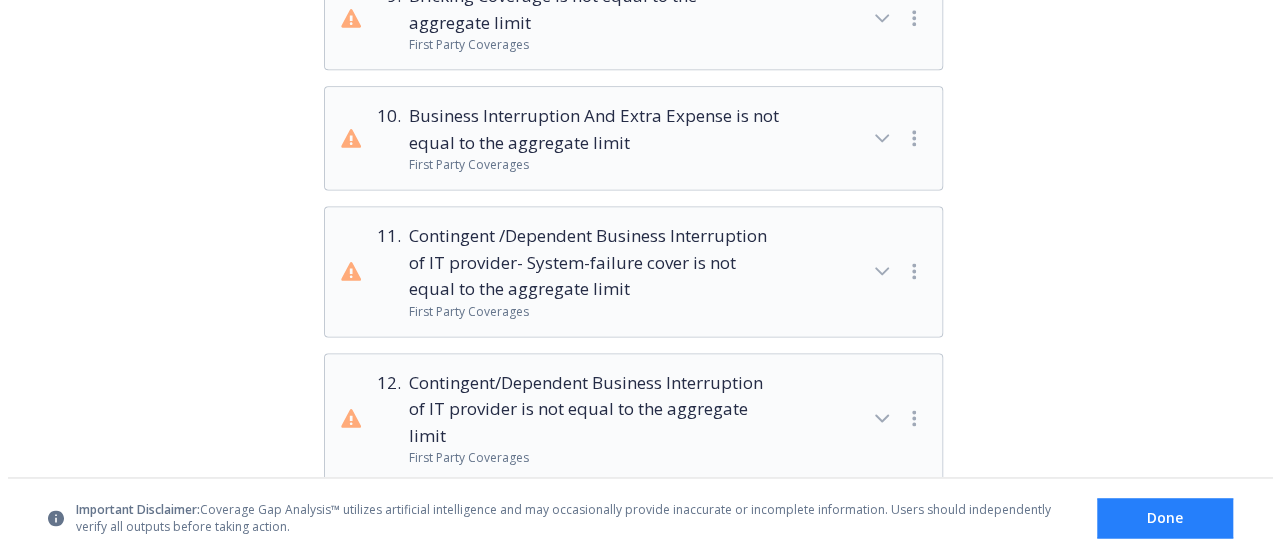scroll, scrollTop: 0, scrollLeft: 0, axis: both 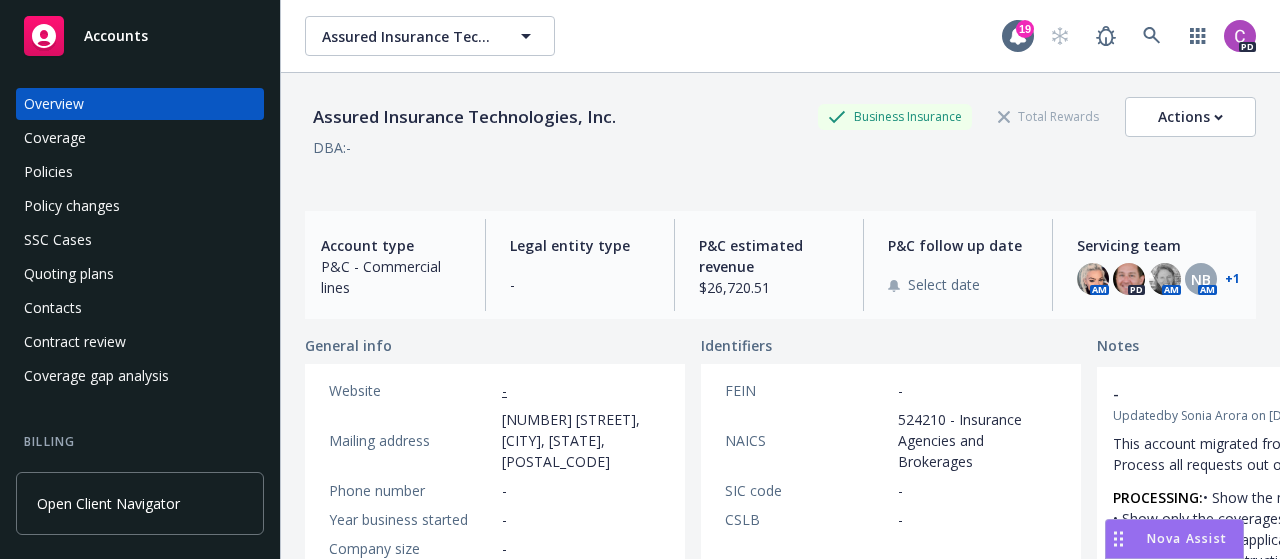 click on "Accounts" at bounding box center [140, 36] 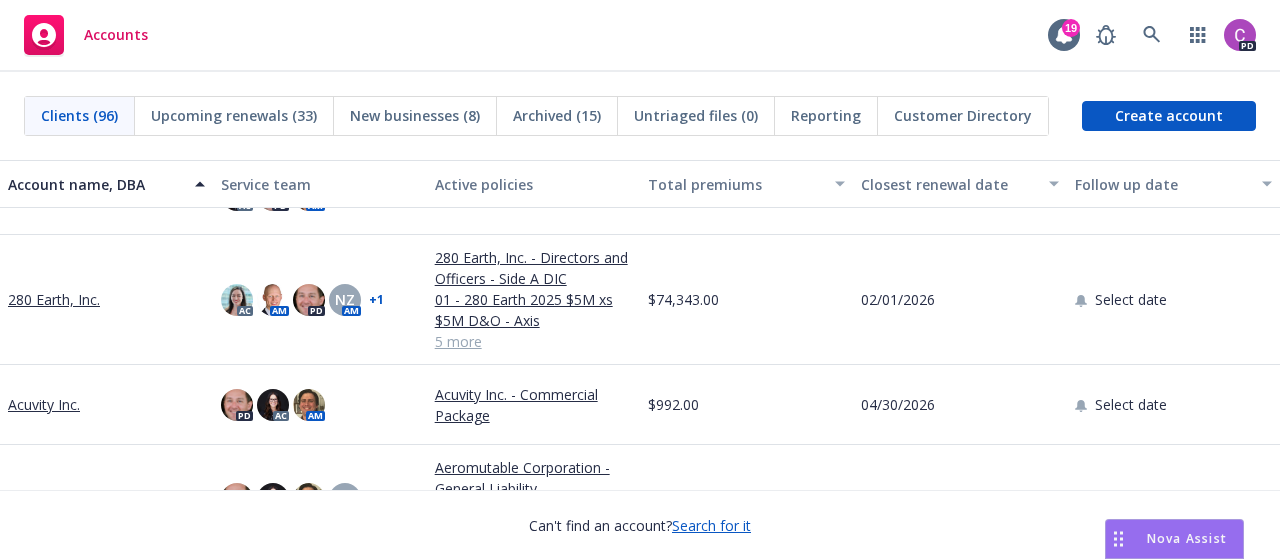 scroll, scrollTop: 0, scrollLeft: 0, axis: both 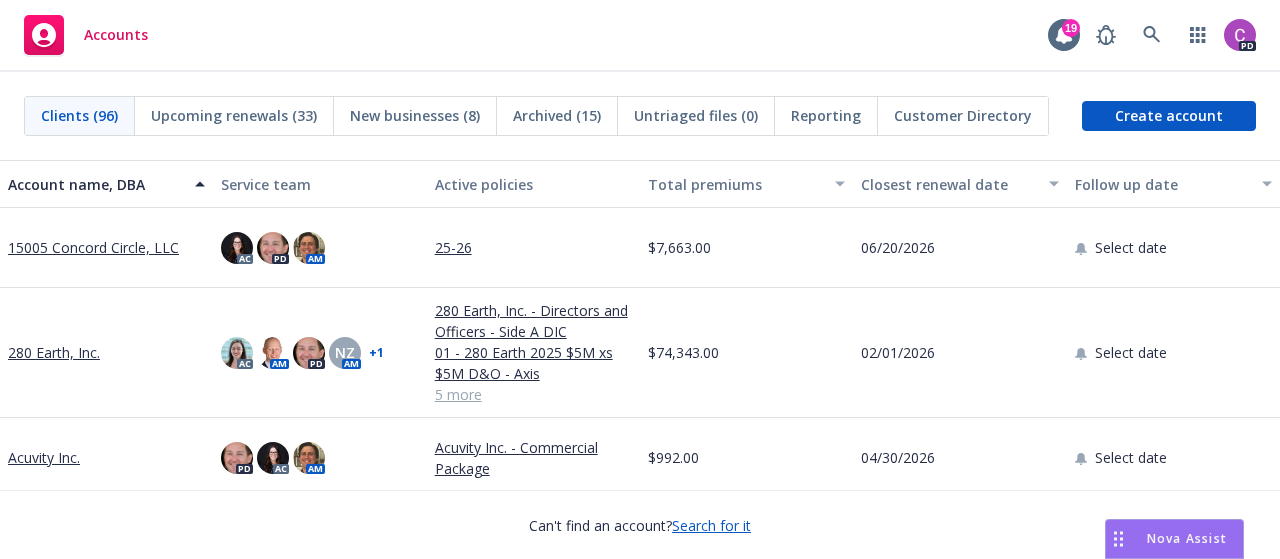 click on "Customer Directory" at bounding box center (963, 115) 